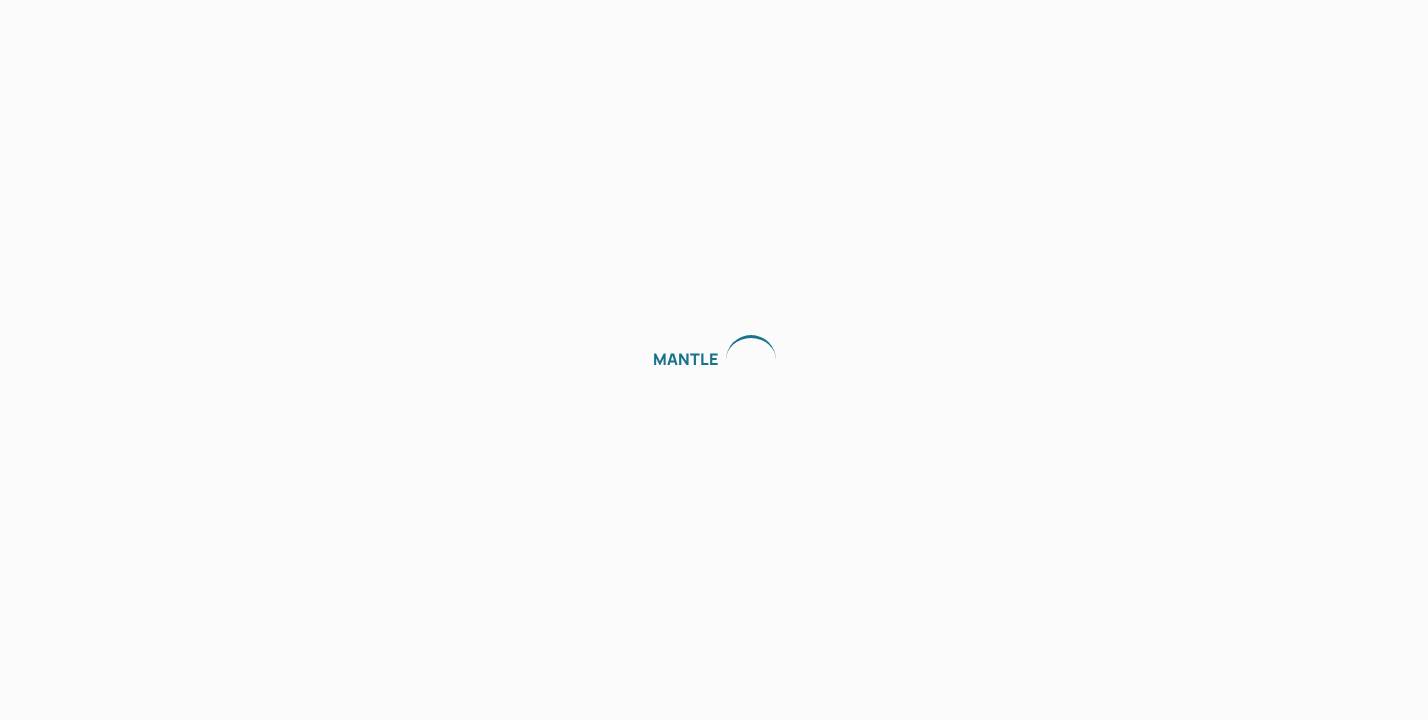 scroll, scrollTop: 0, scrollLeft: 0, axis: both 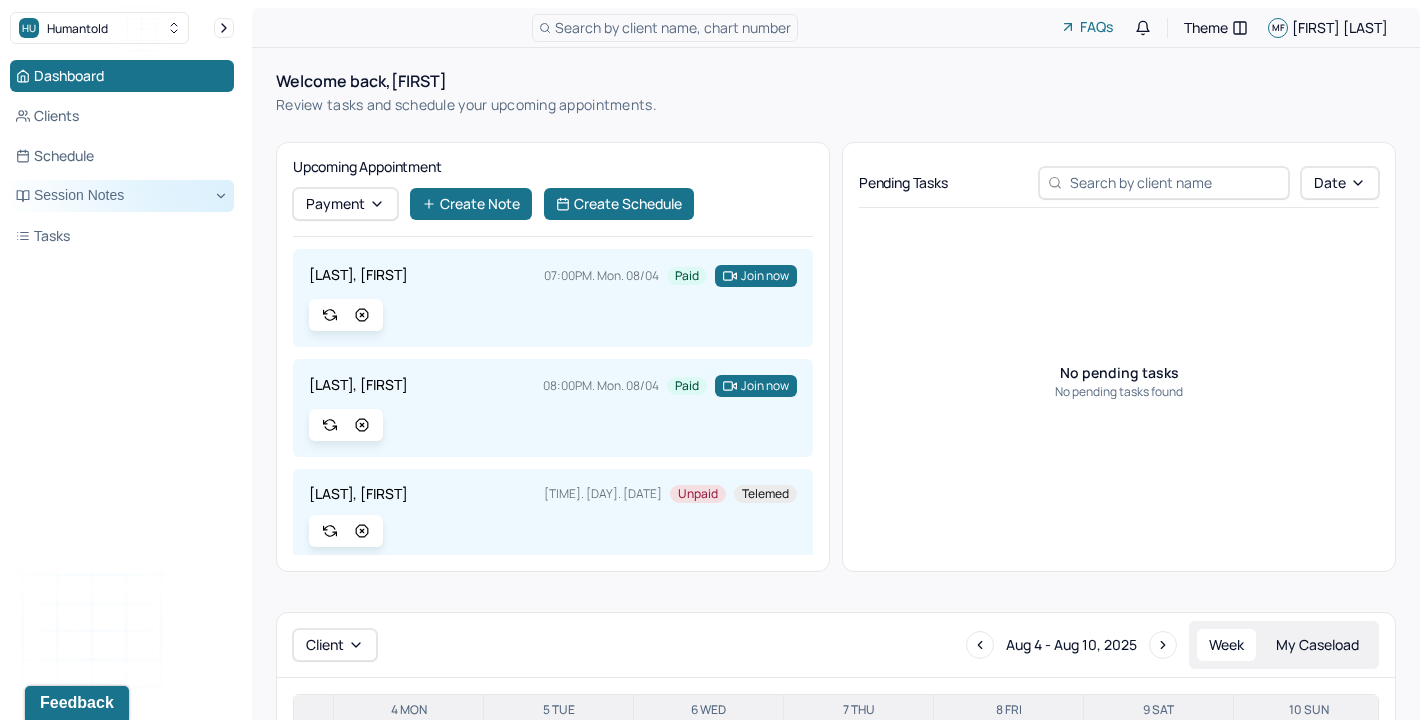 click on "Session Notes" at bounding box center (122, 196) 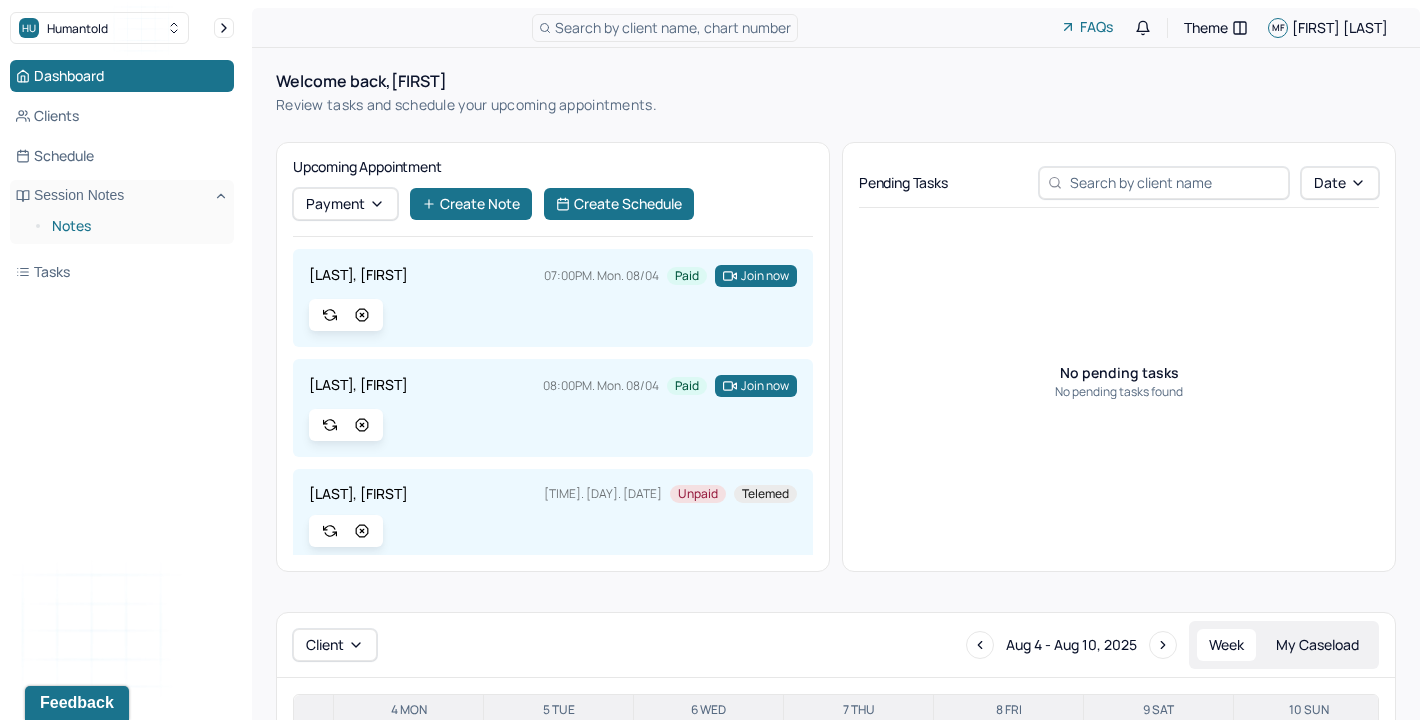 click on "Notes" at bounding box center (135, 226) 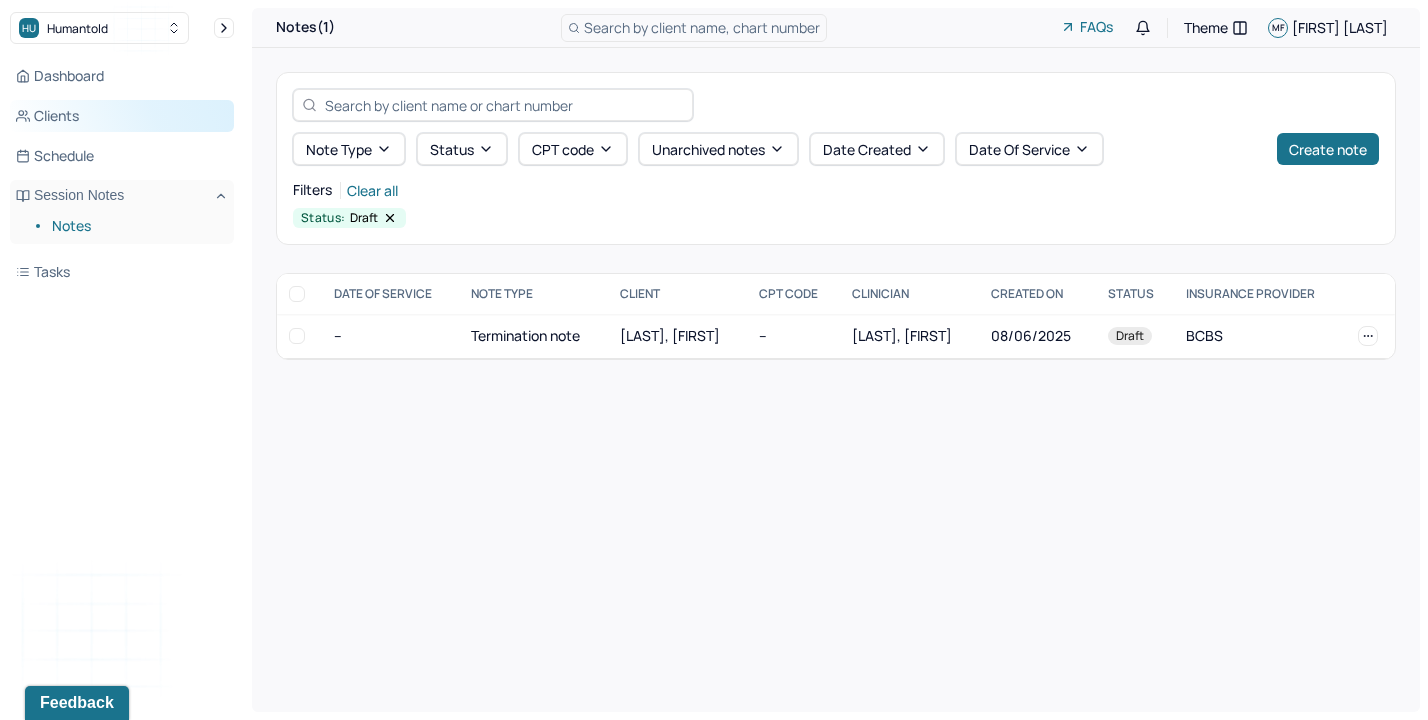 click on "Clients" at bounding box center (122, 116) 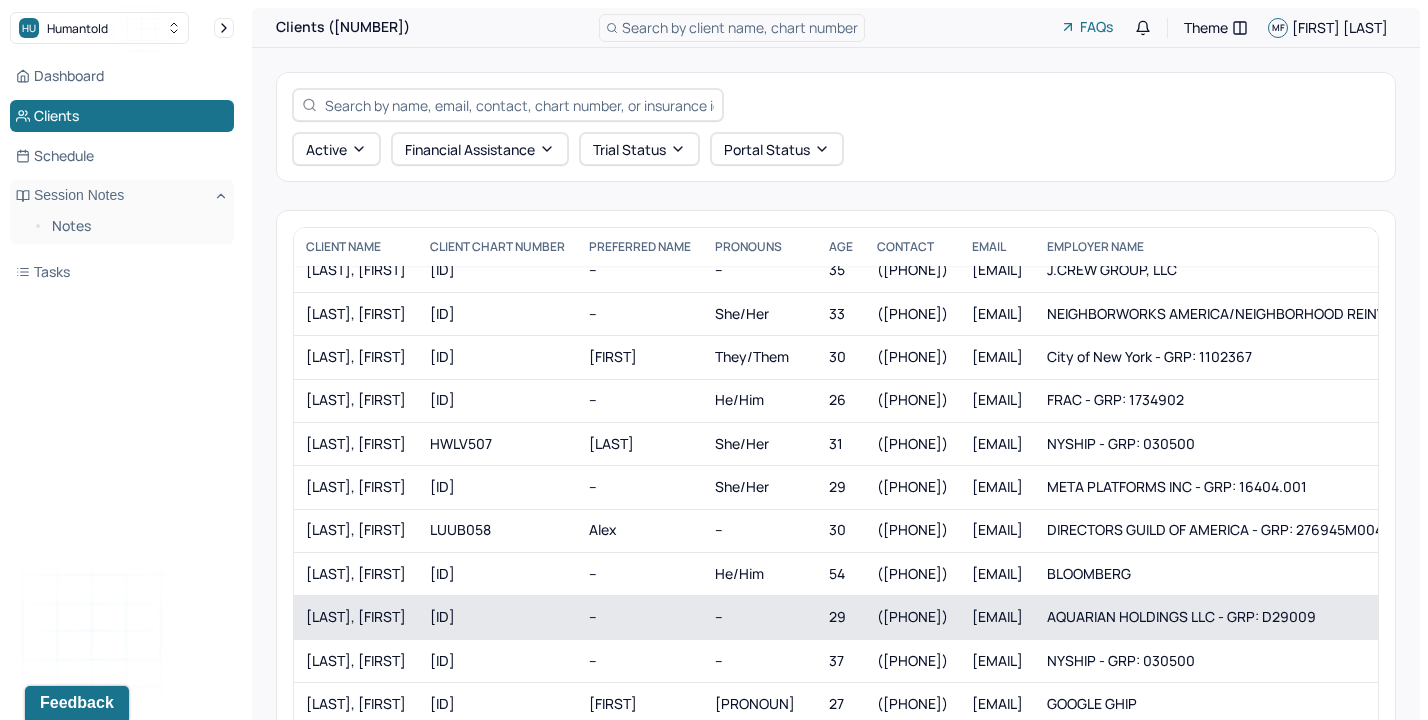 scroll, scrollTop: 238, scrollLeft: 0, axis: vertical 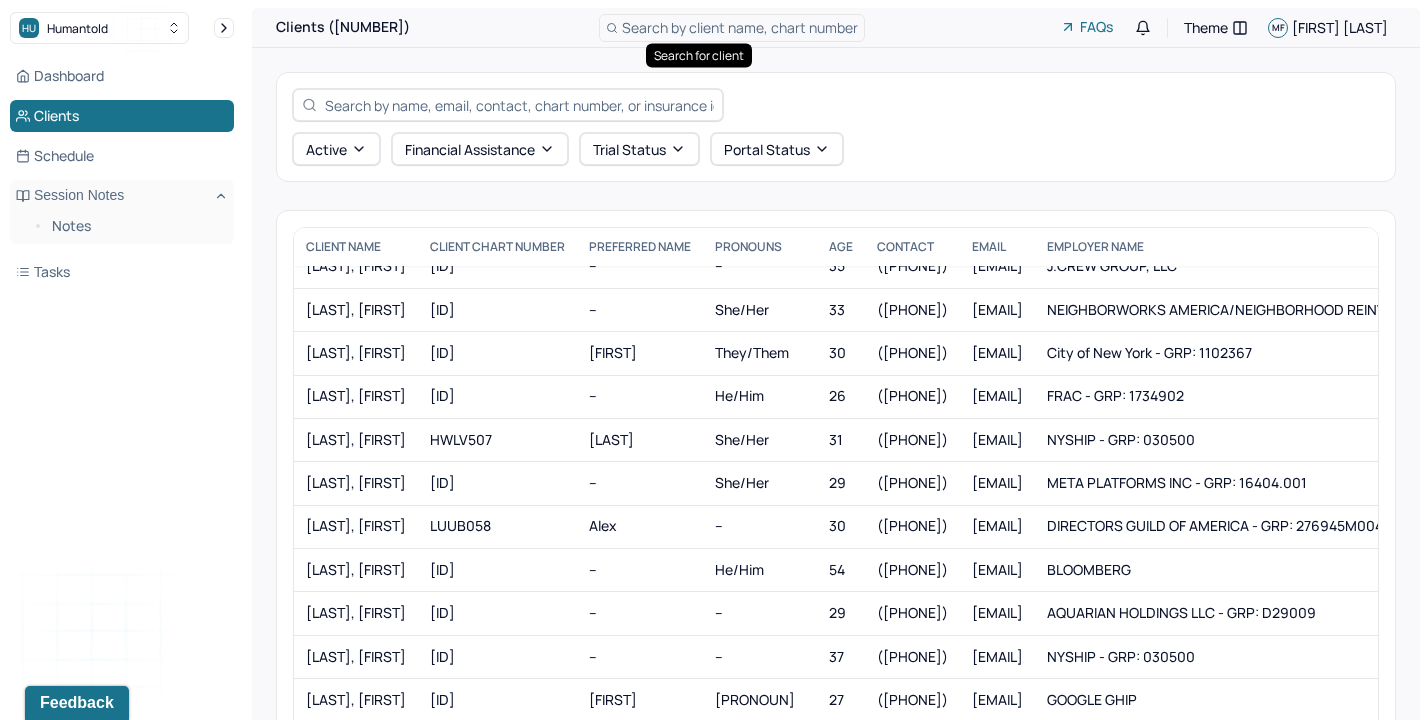 click on "Search by client name, chart number" at bounding box center [740, 27] 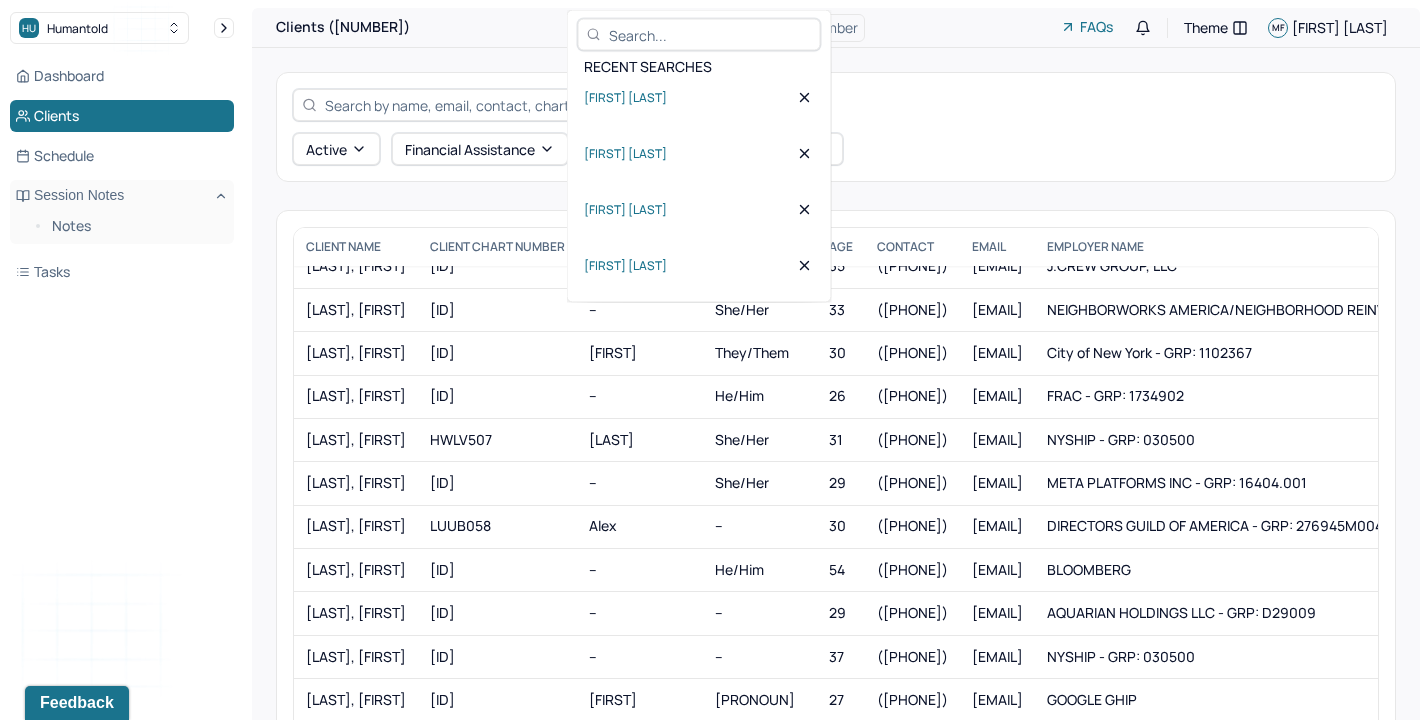 click at bounding box center [710, 34] 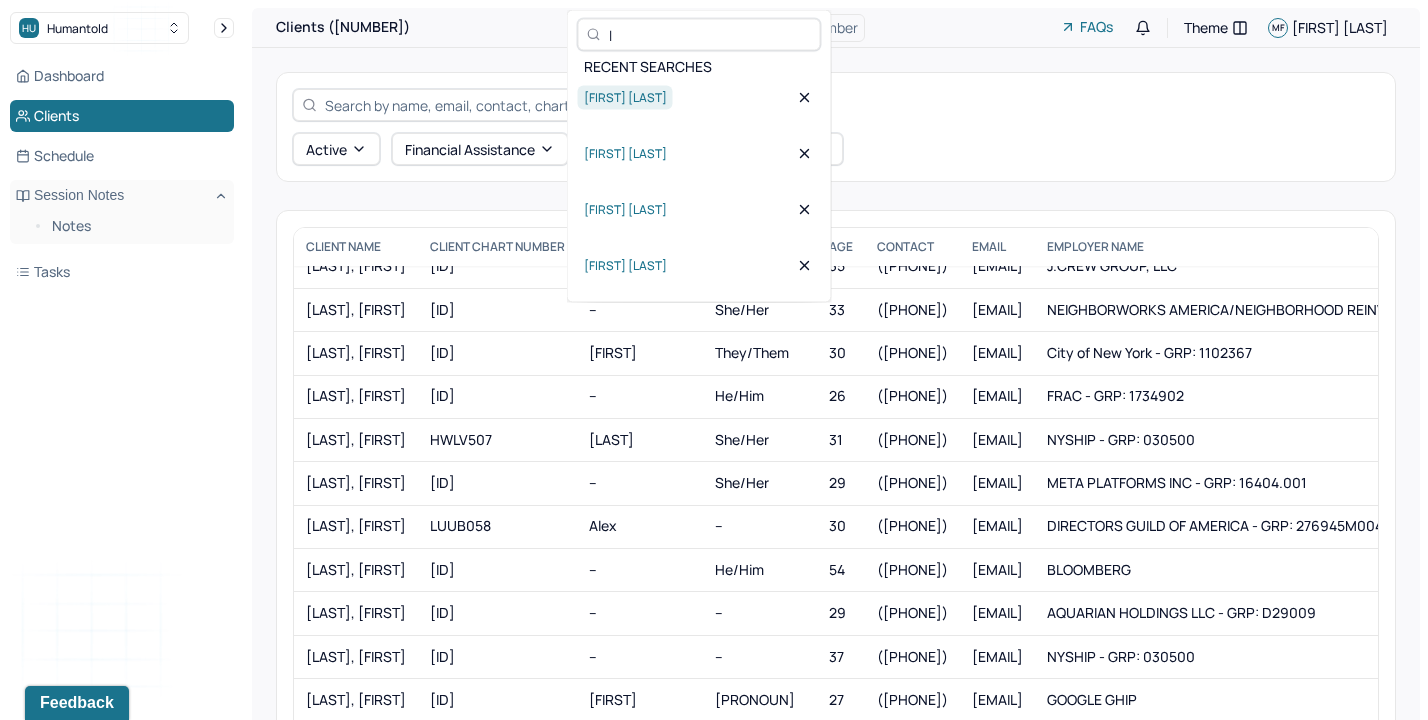type on "l" 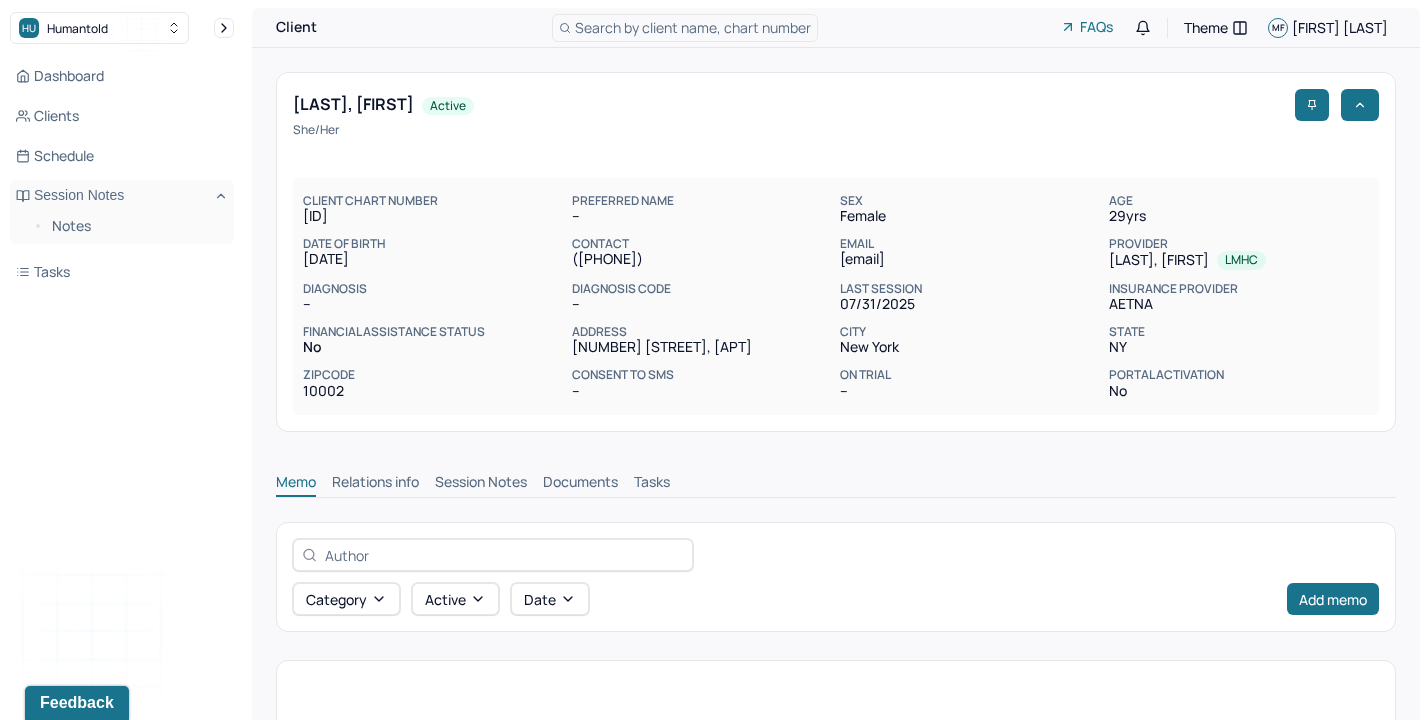 click on "Documents" at bounding box center (580, 484) 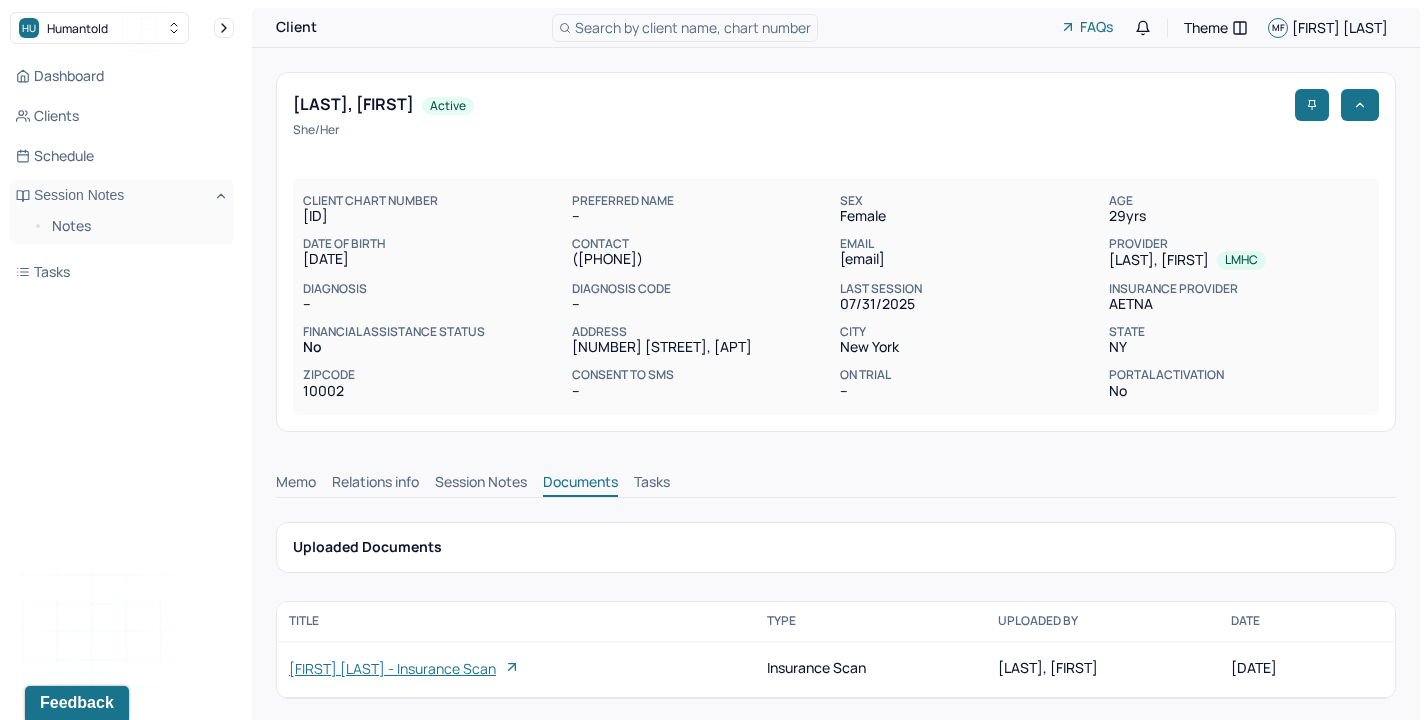 scroll, scrollTop: 7, scrollLeft: 0, axis: vertical 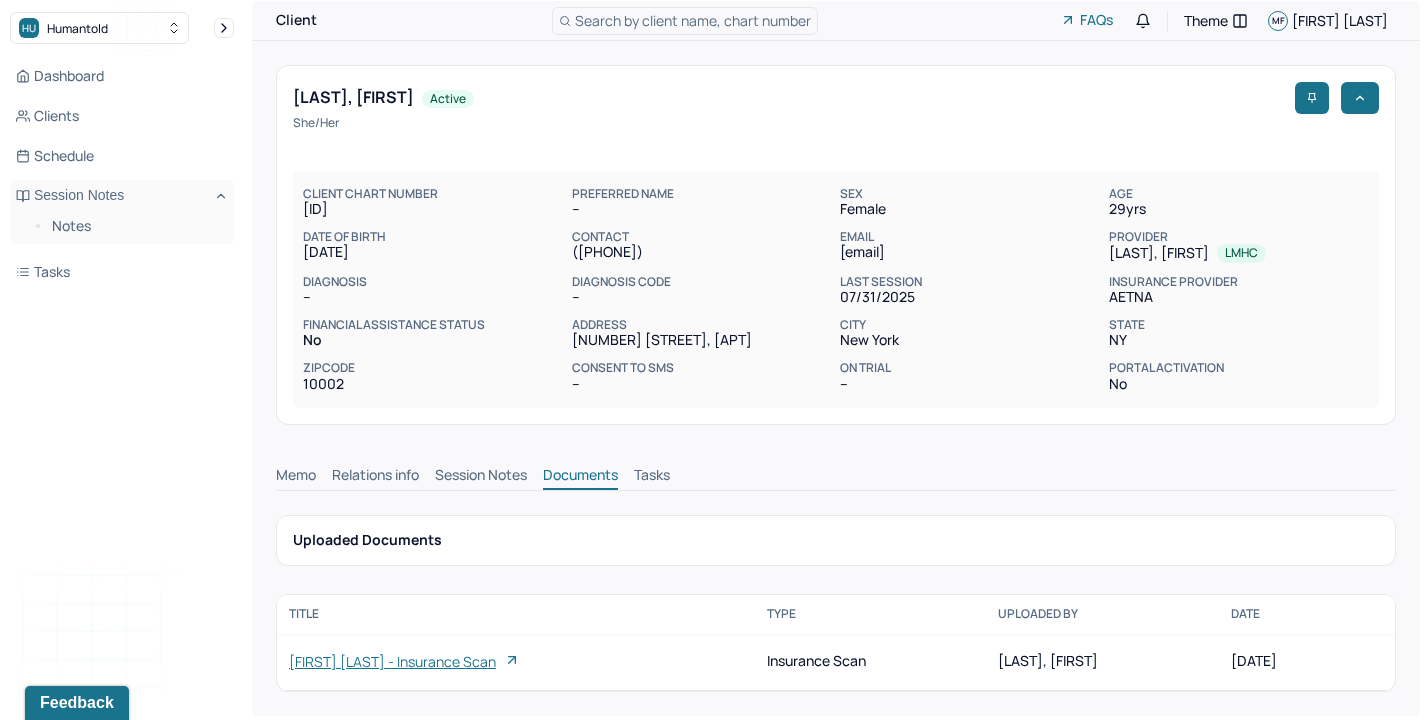 click on "Session Notes" at bounding box center (481, 477) 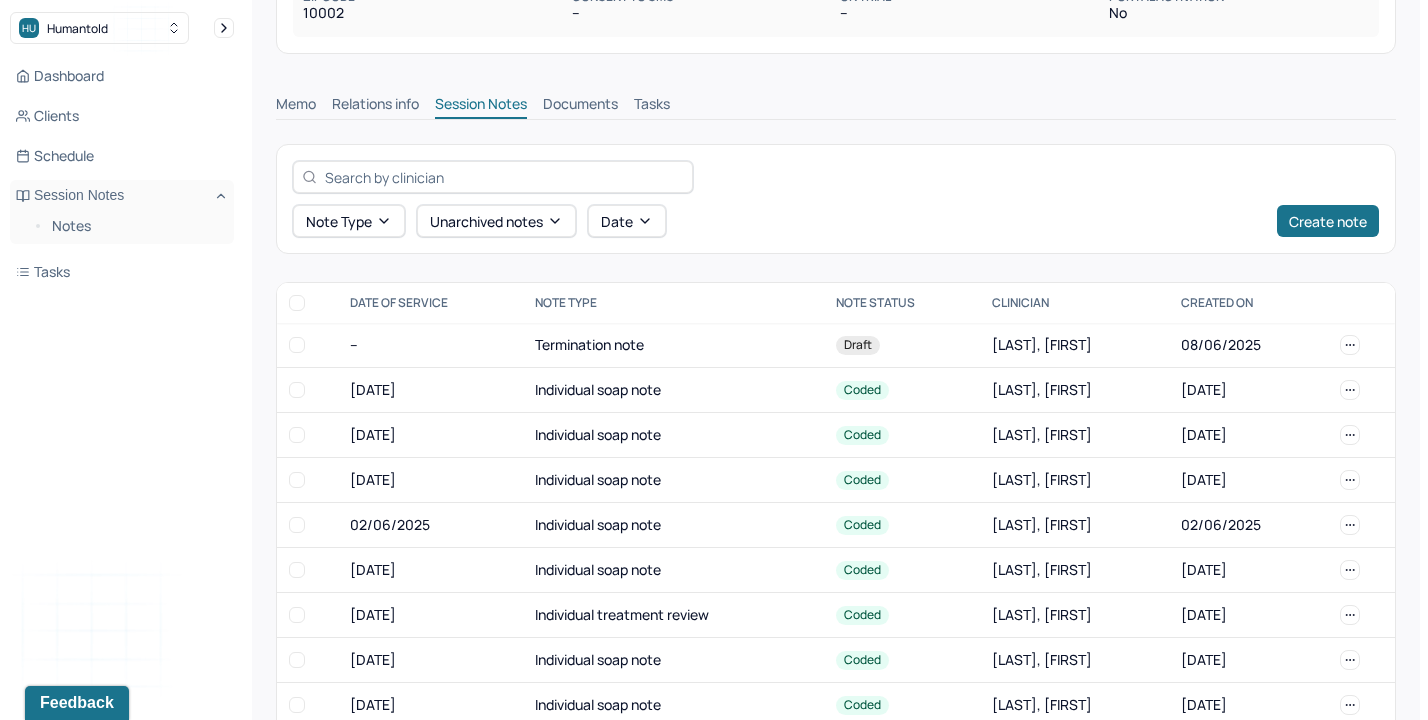 scroll, scrollTop: 388, scrollLeft: 0, axis: vertical 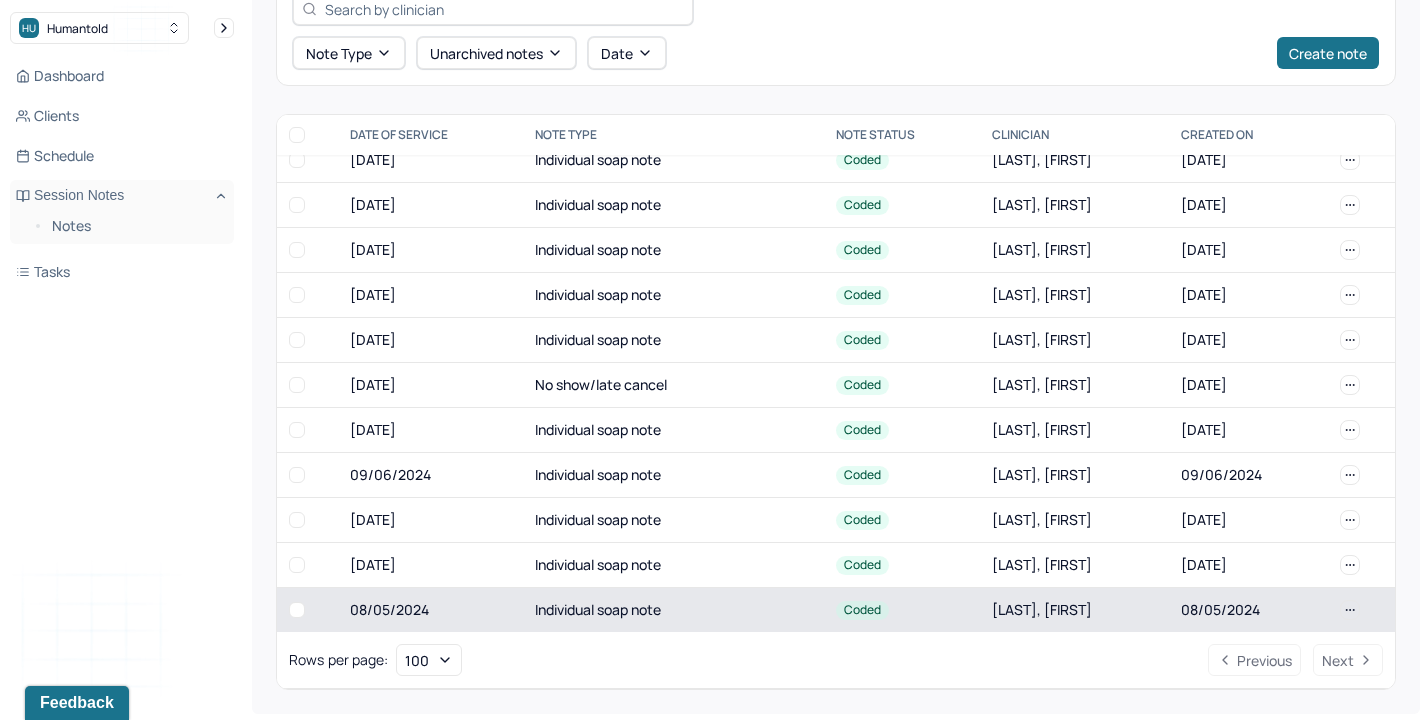 click on "Individual soap note" at bounding box center (673, 610) 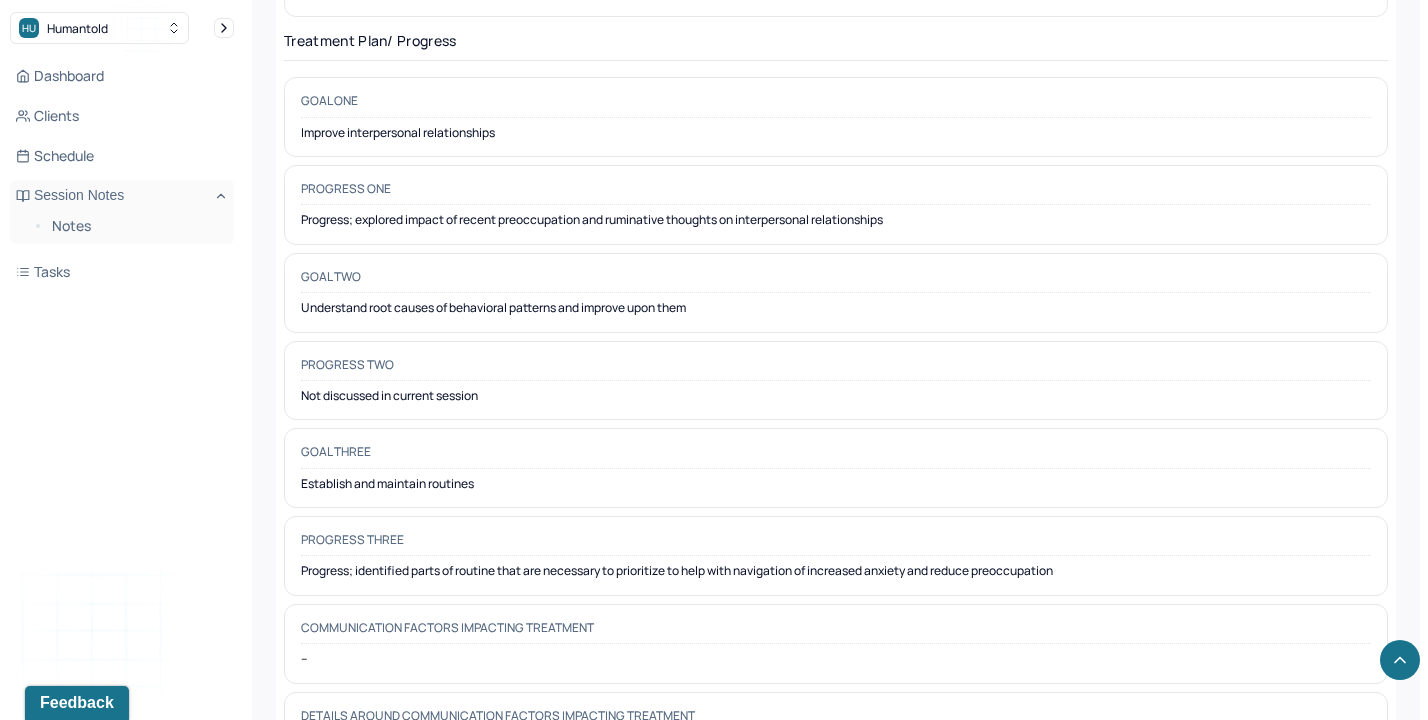 scroll, scrollTop: 3085, scrollLeft: 0, axis: vertical 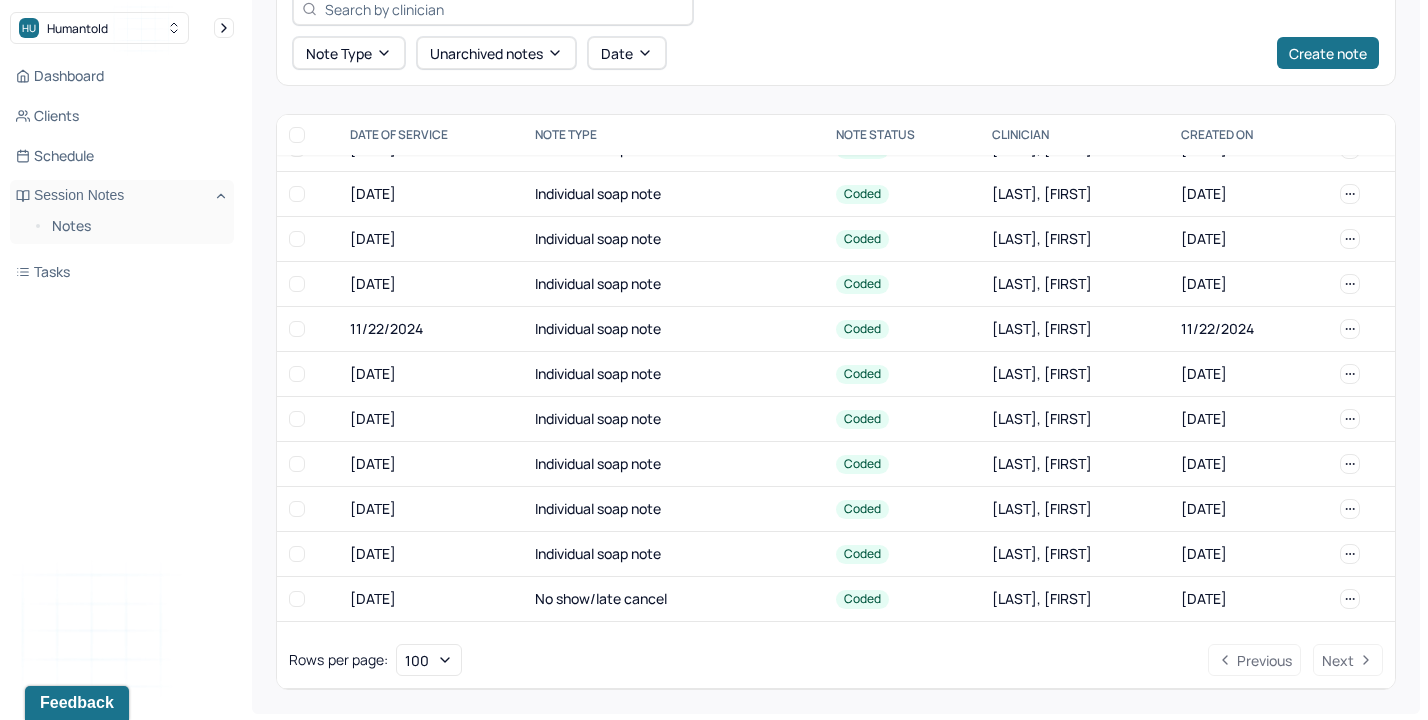 click on "Individual soap note" at bounding box center [673, 329] 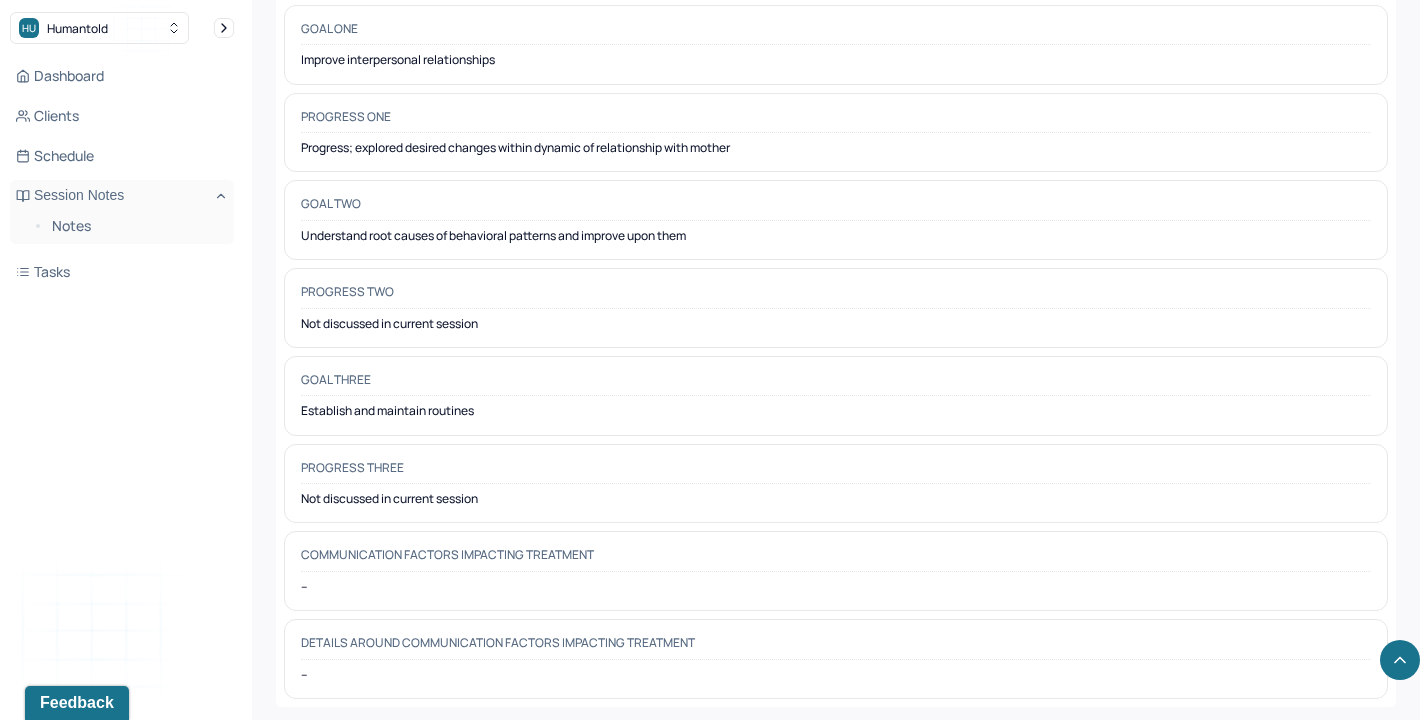 scroll, scrollTop: 3085, scrollLeft: 0, axis: vertical 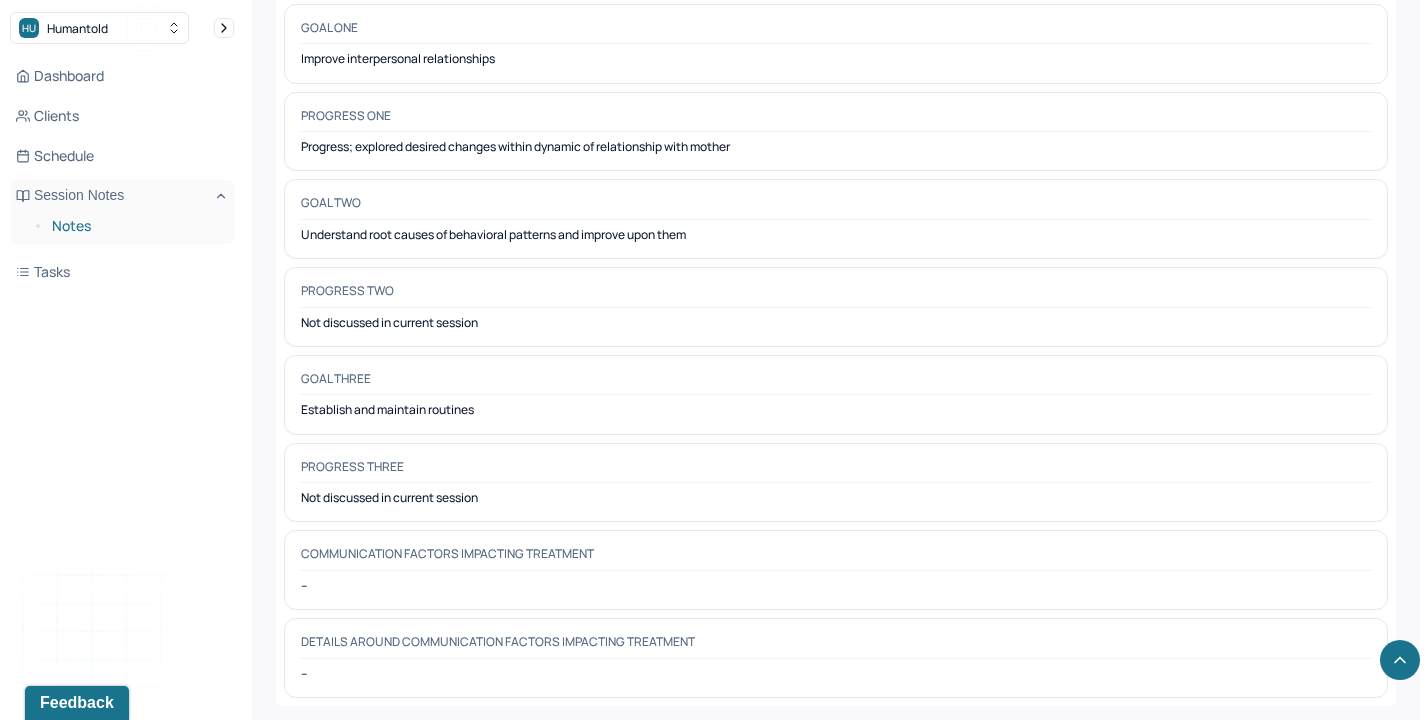 click on "Notes" at bounding box center [135, 226] 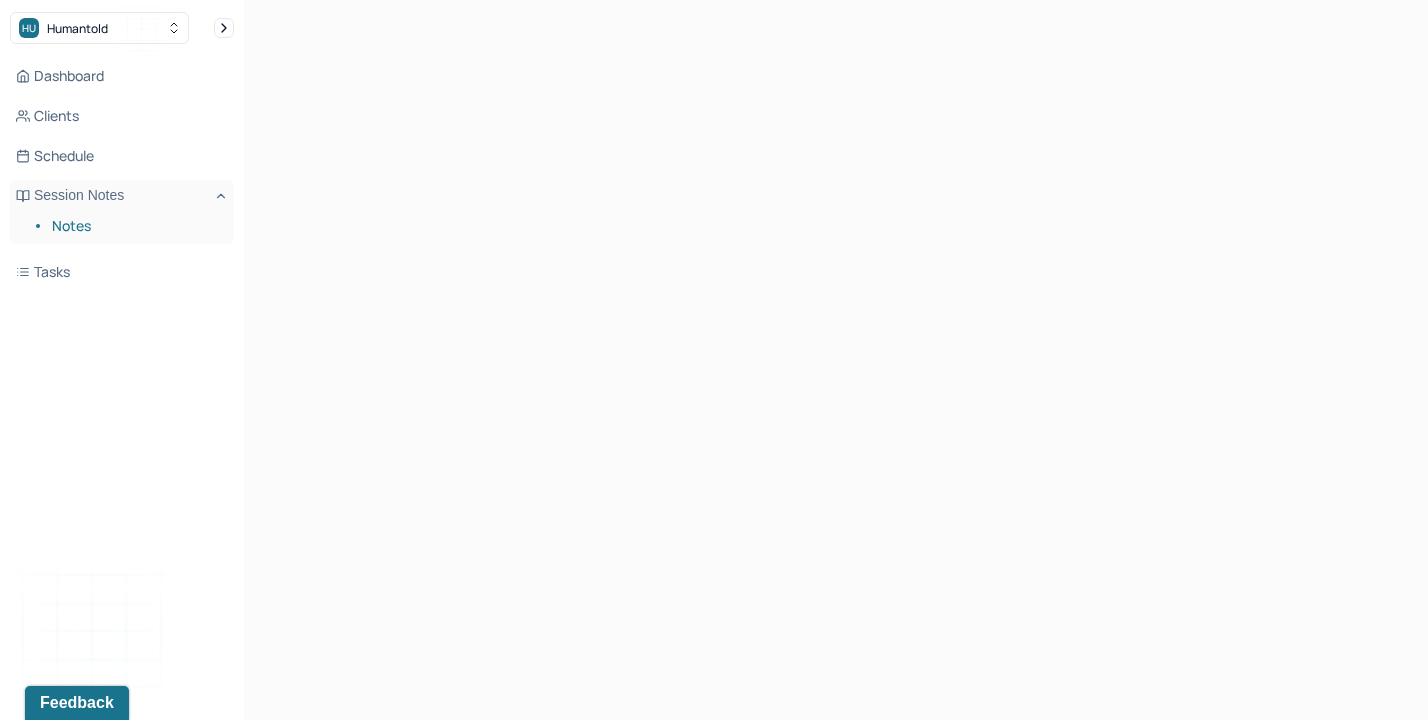scroll, scrollTop: 0, scrollLeft: 0, axis: both 